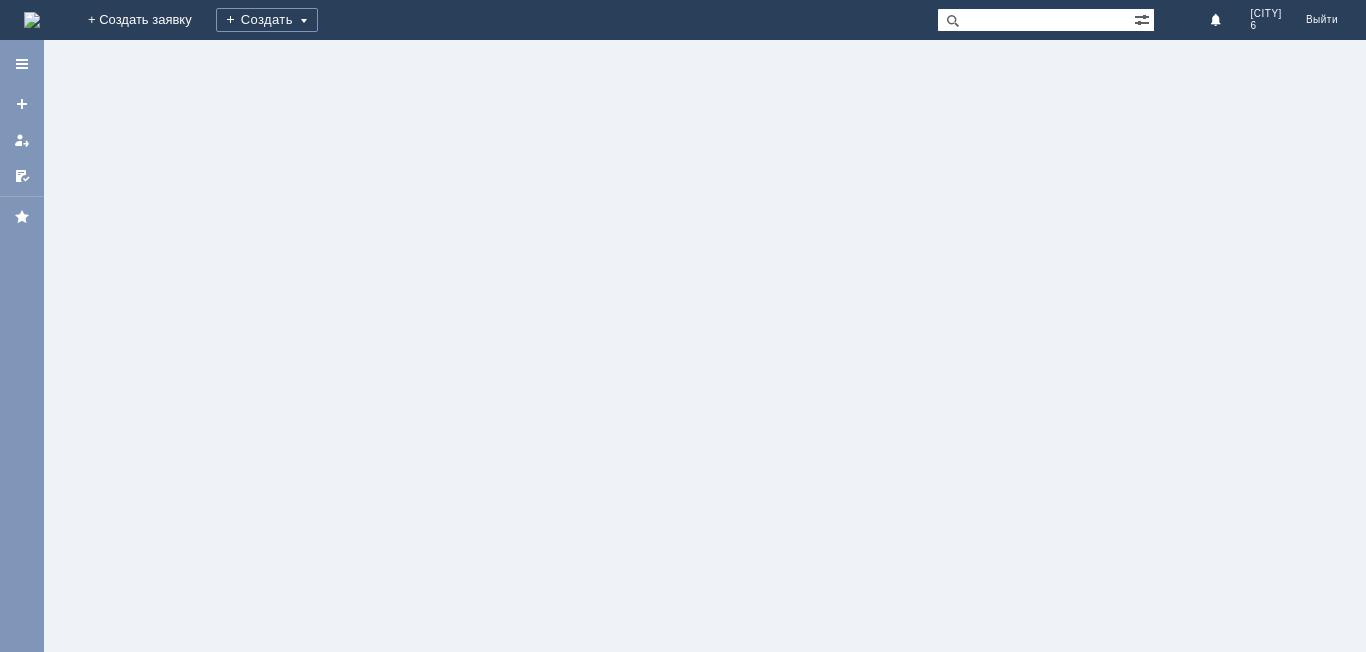 scroll, scrollTop: 0, scrollLeft: 0, axis: both 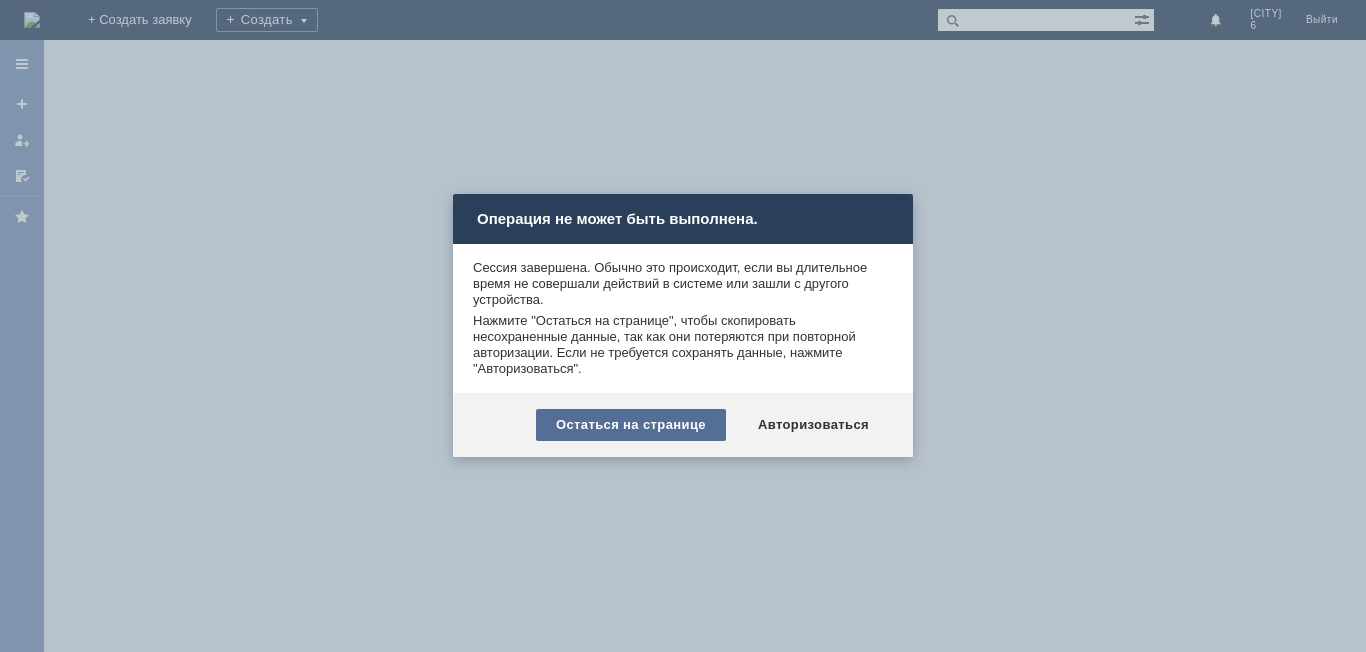 click on "Остаться на странице" at bounding box center (631, 425) 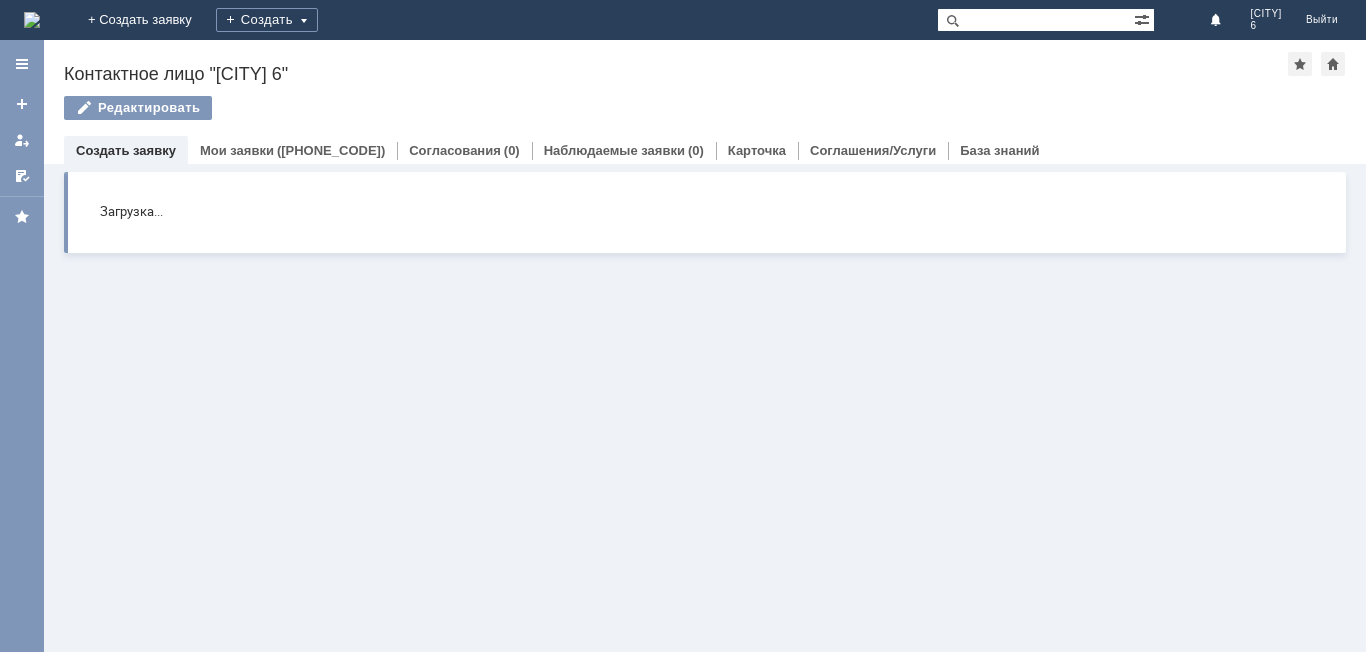 scroll, scrollTop: 0, scrollLeft: 0, axis: both 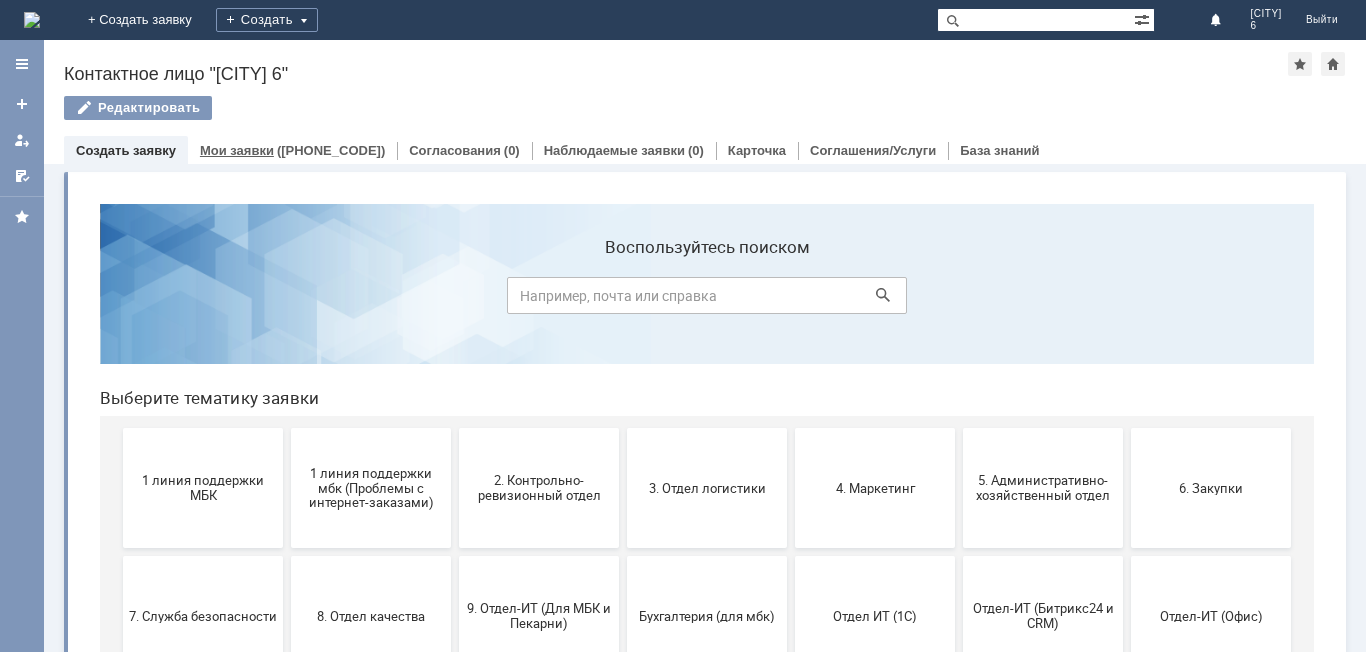 click on "Мои заявки (375)" at bounding box center (292, 150) 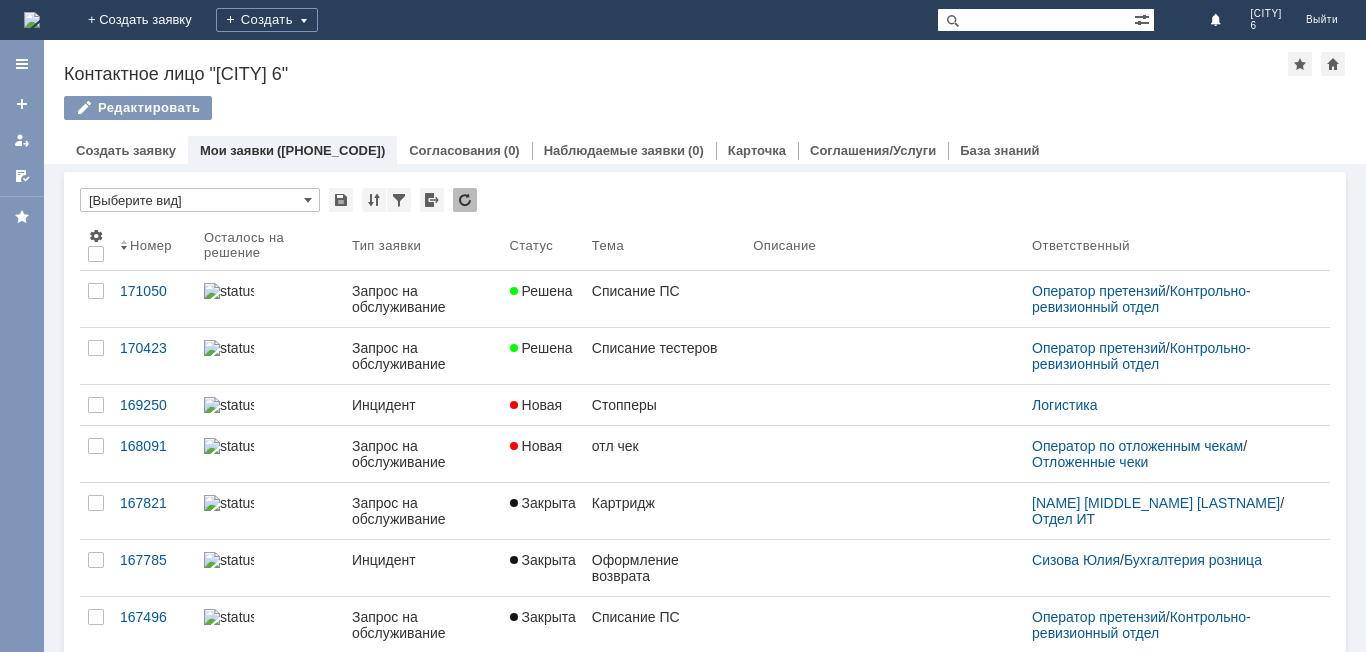scroll, scrollTop: 0, scrollLeft: 0, axis: both 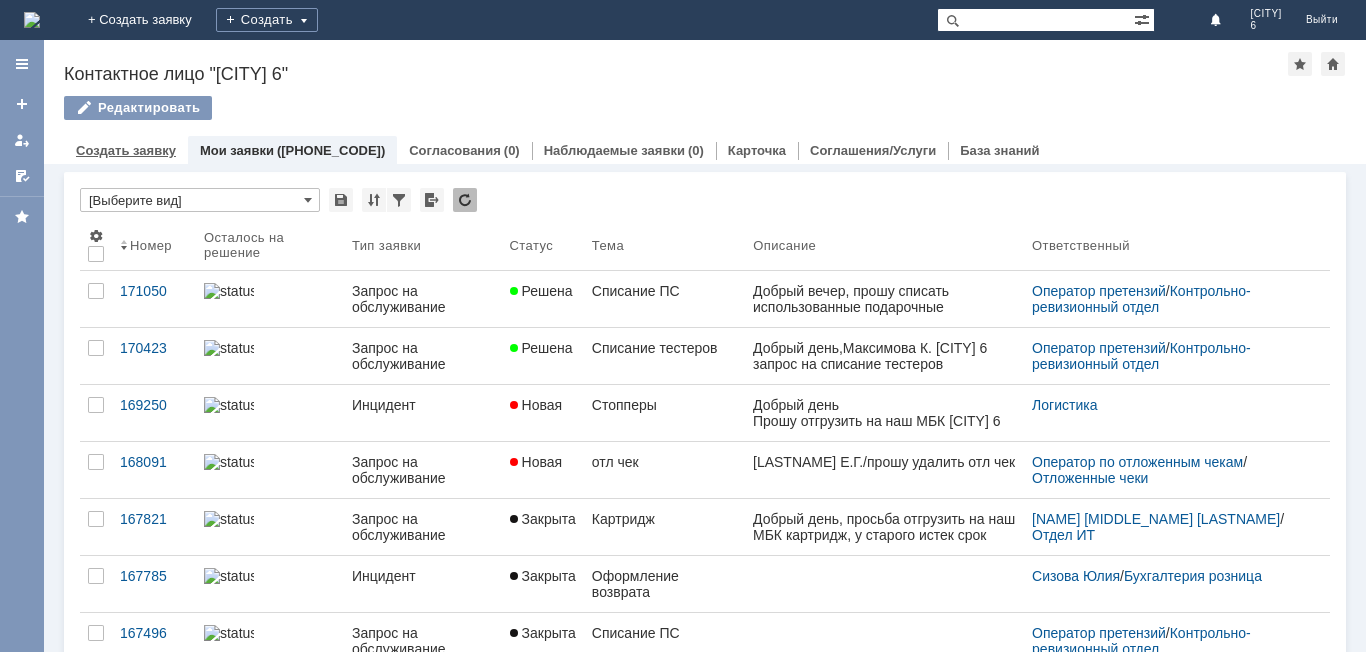 click on "Создать заявку" at bounding box center [126, 150] 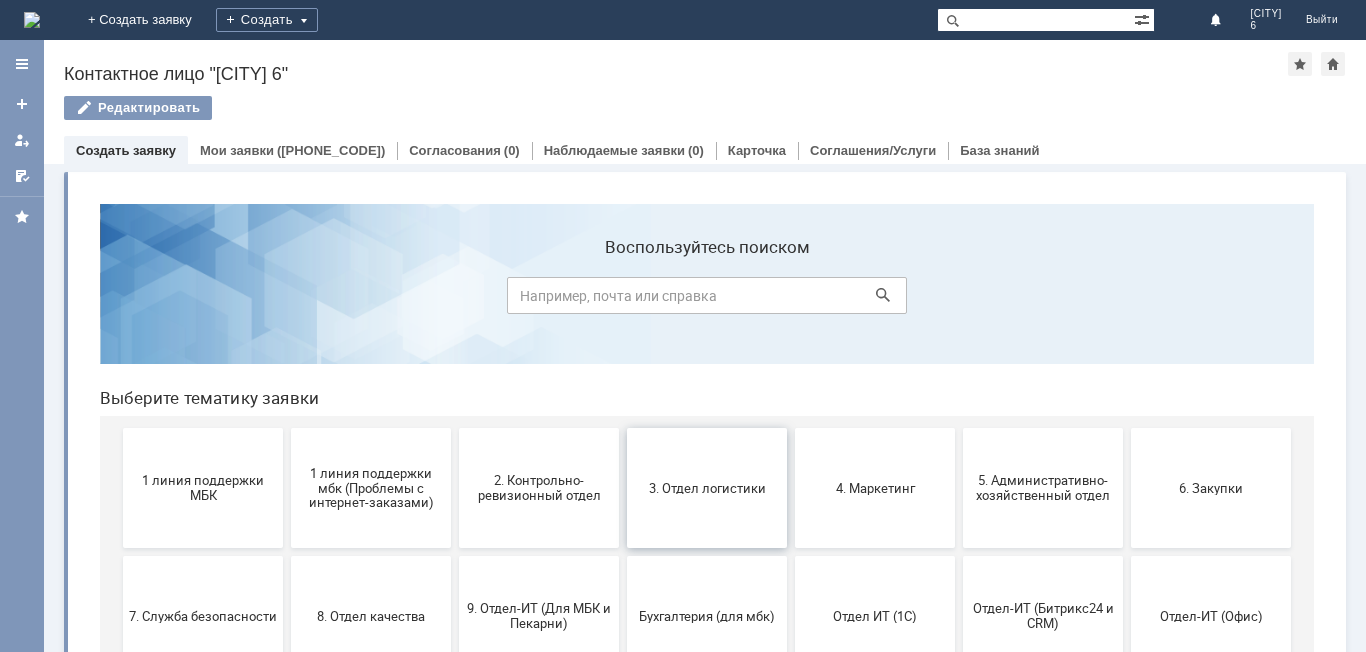 click on "3. Отдел логистики" at bounding box center (707, 488) 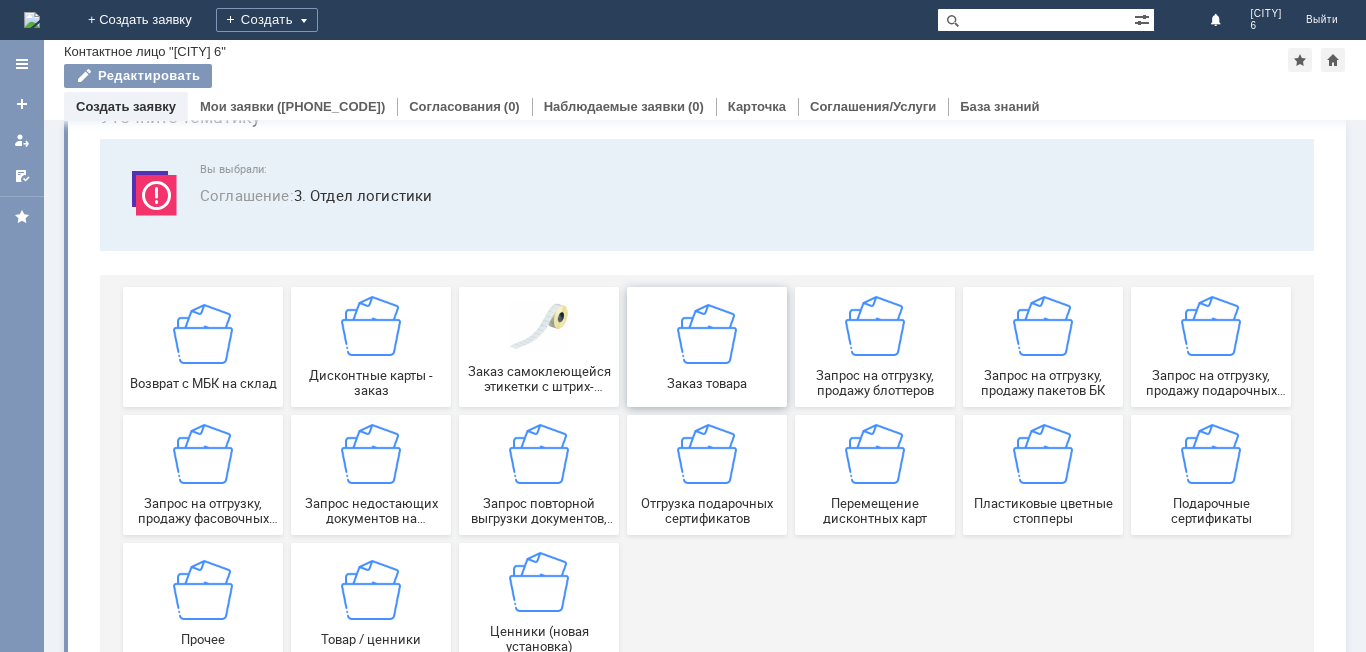 scroll, scrollTop: 166, scrollLeft: 0, axis: vertical 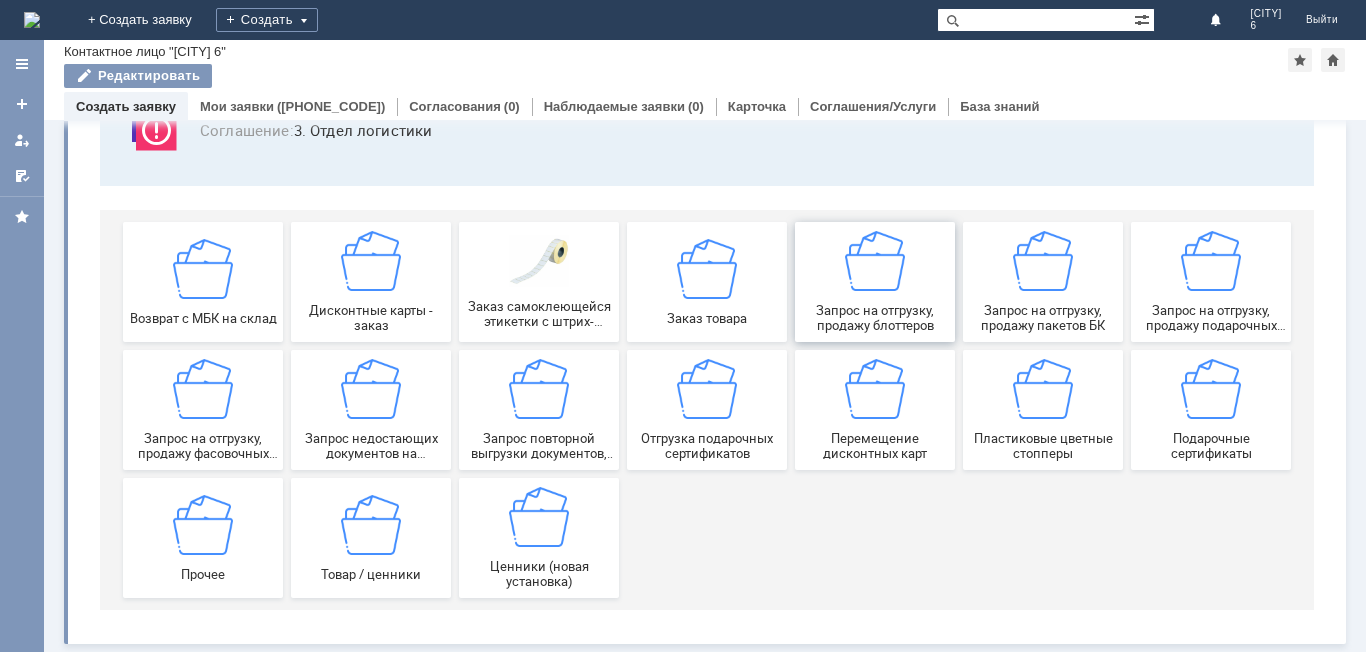 click on "Запрос на отгрузку, продажу блоттеров" at bounding box center [875, 282] 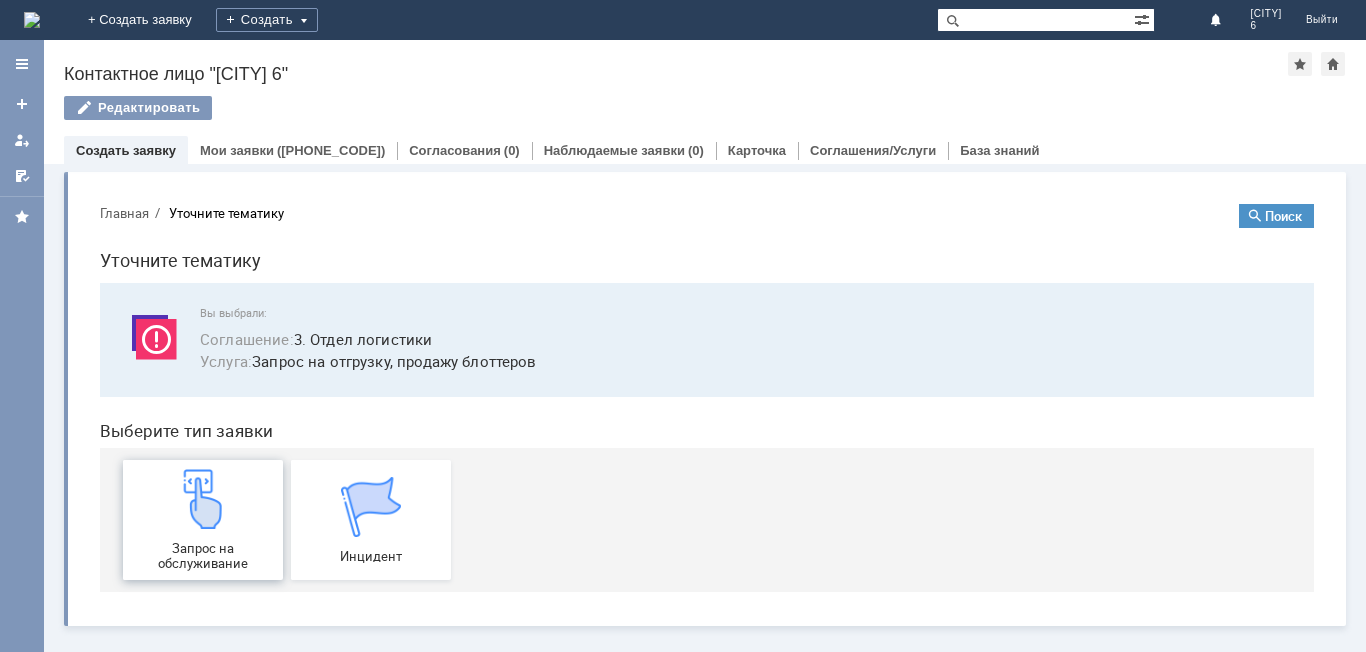 click at bounding box center [203, 499] 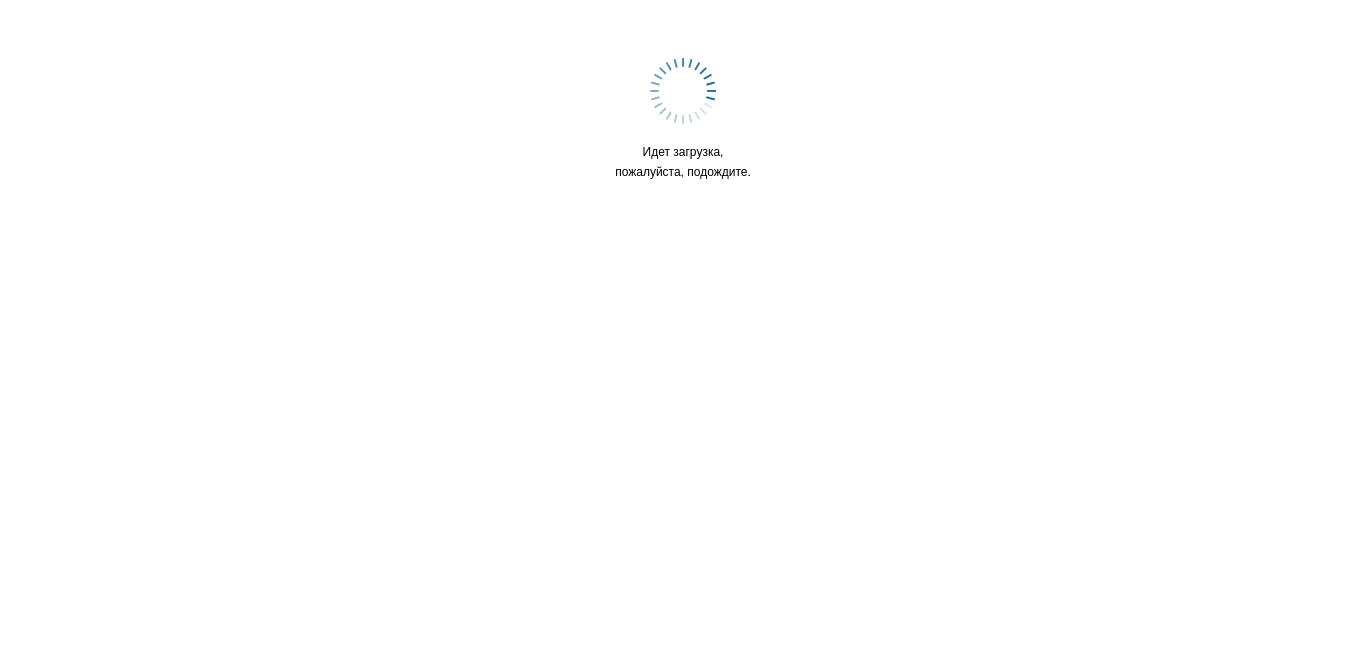 scroll, scrollTop: 0, scrollLeft: 0, axis: both 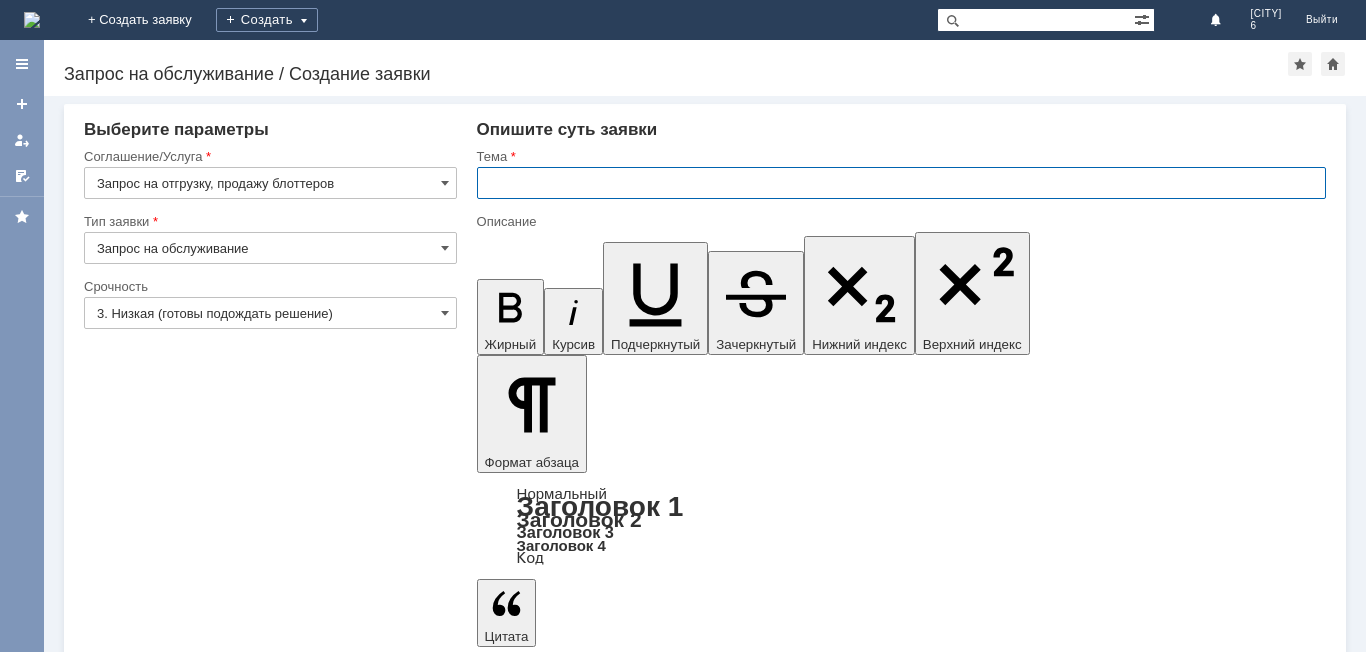 click at bounding box center [901, 183] 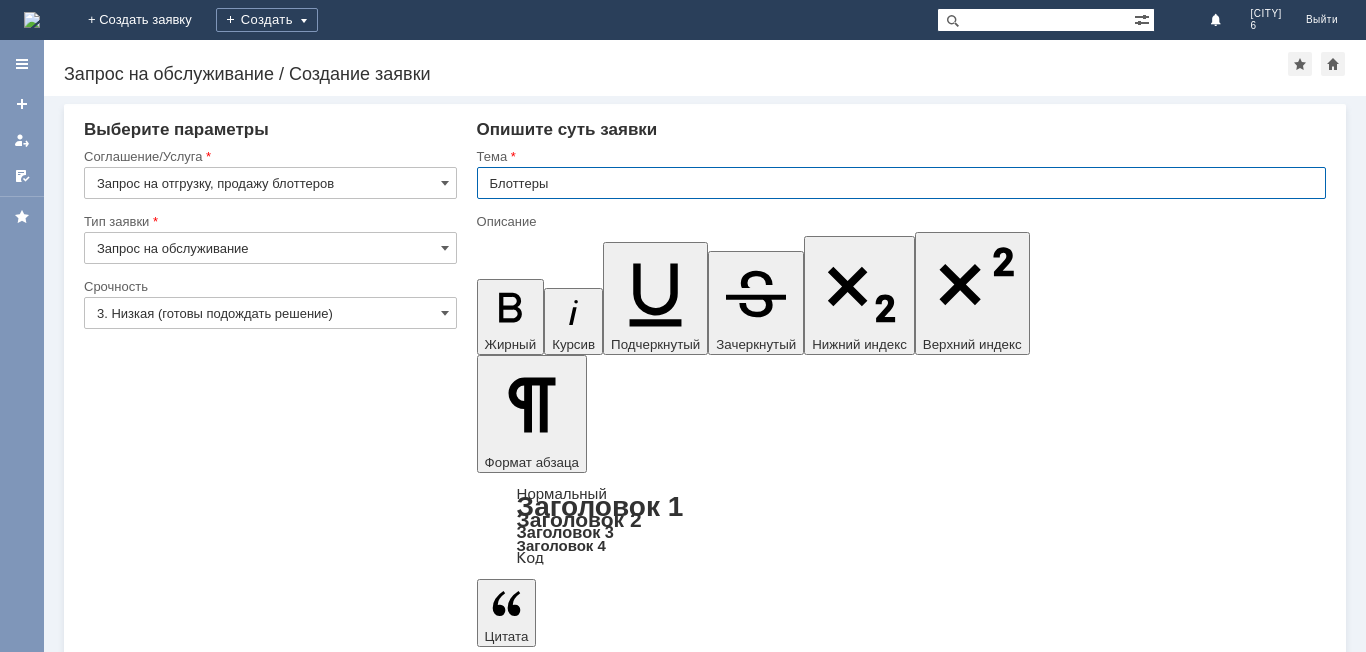 type on "Блоттеры" 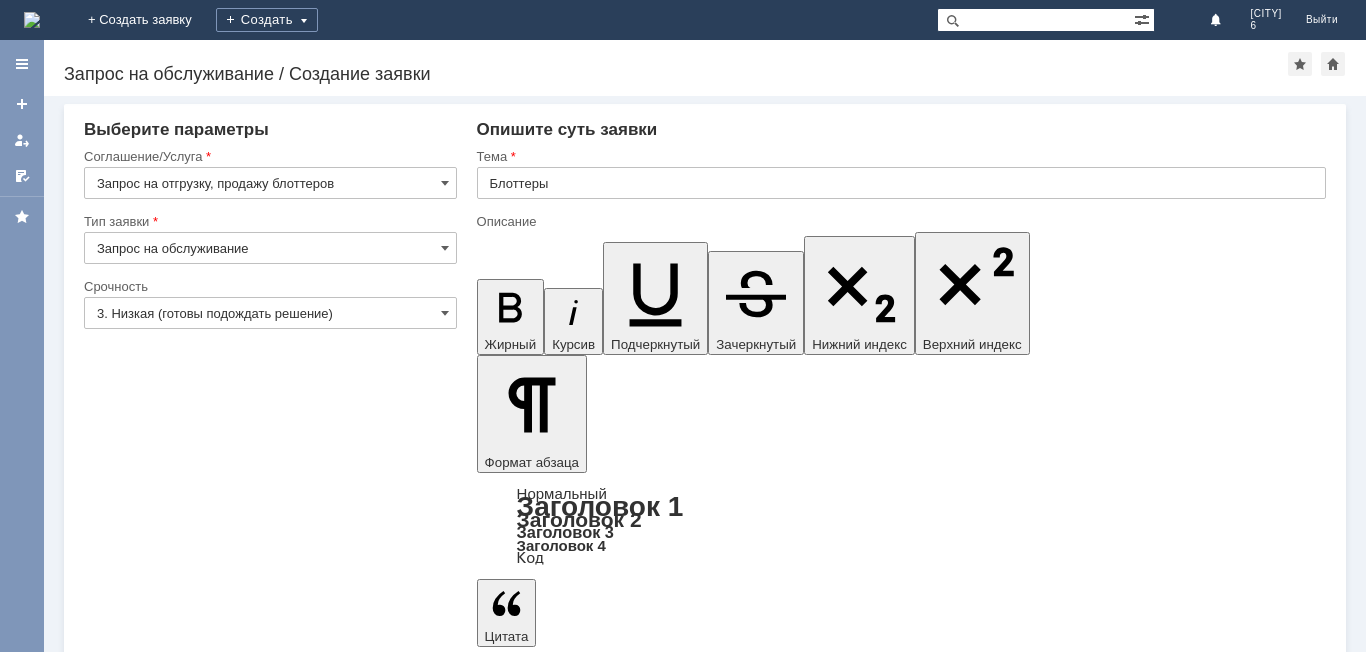 type 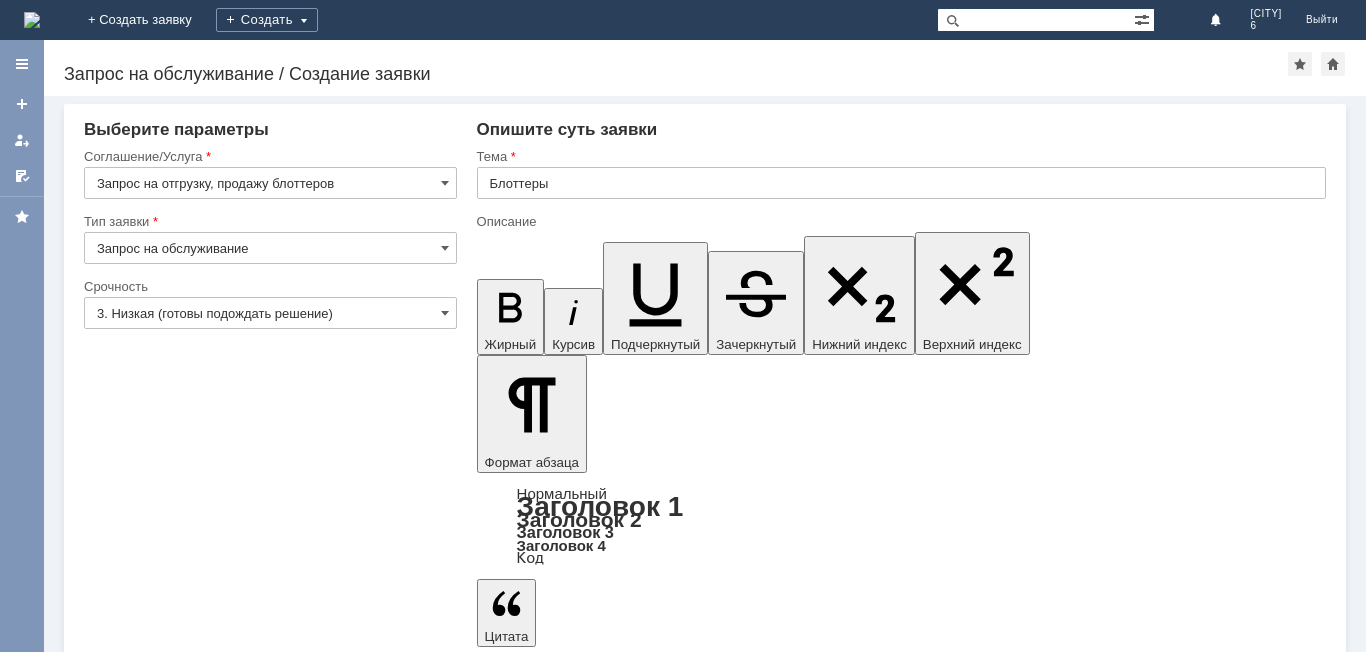 click on "Сохранить" at bounding box center [144, 5689] 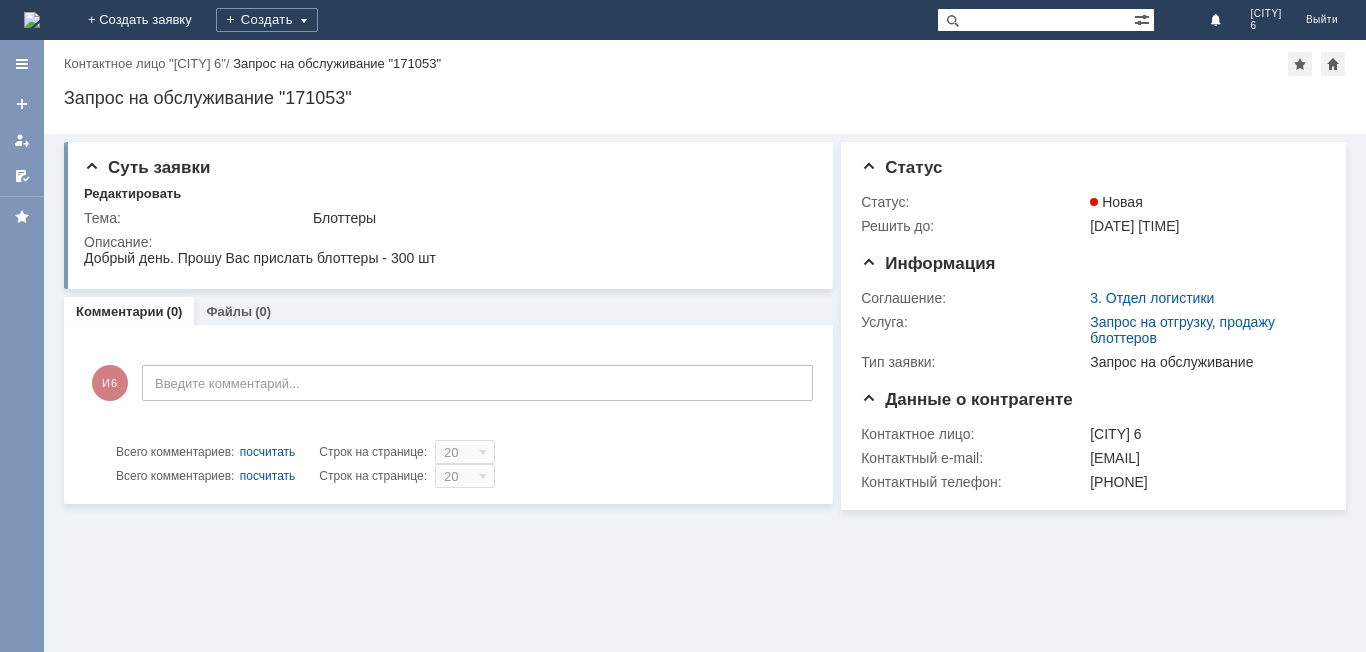 scroll, scrollTop: 0, scrollLeft: 0, axis: both 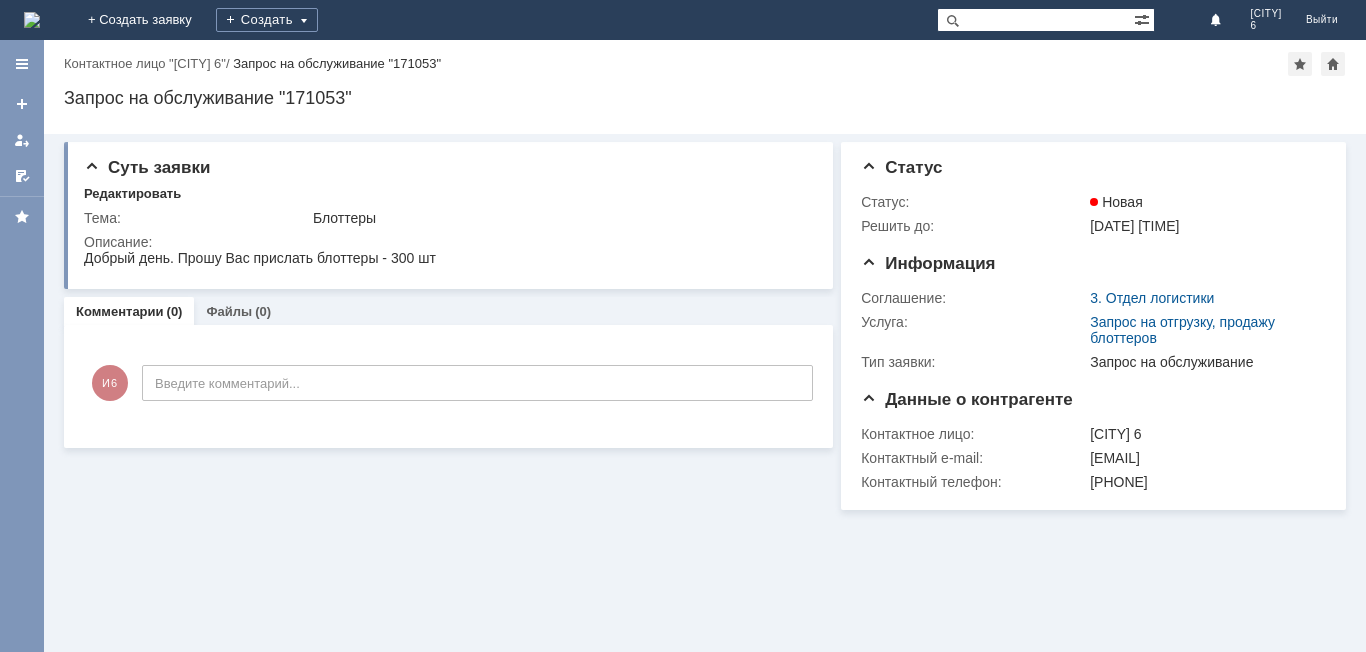 click at bounding box center [32, 20] 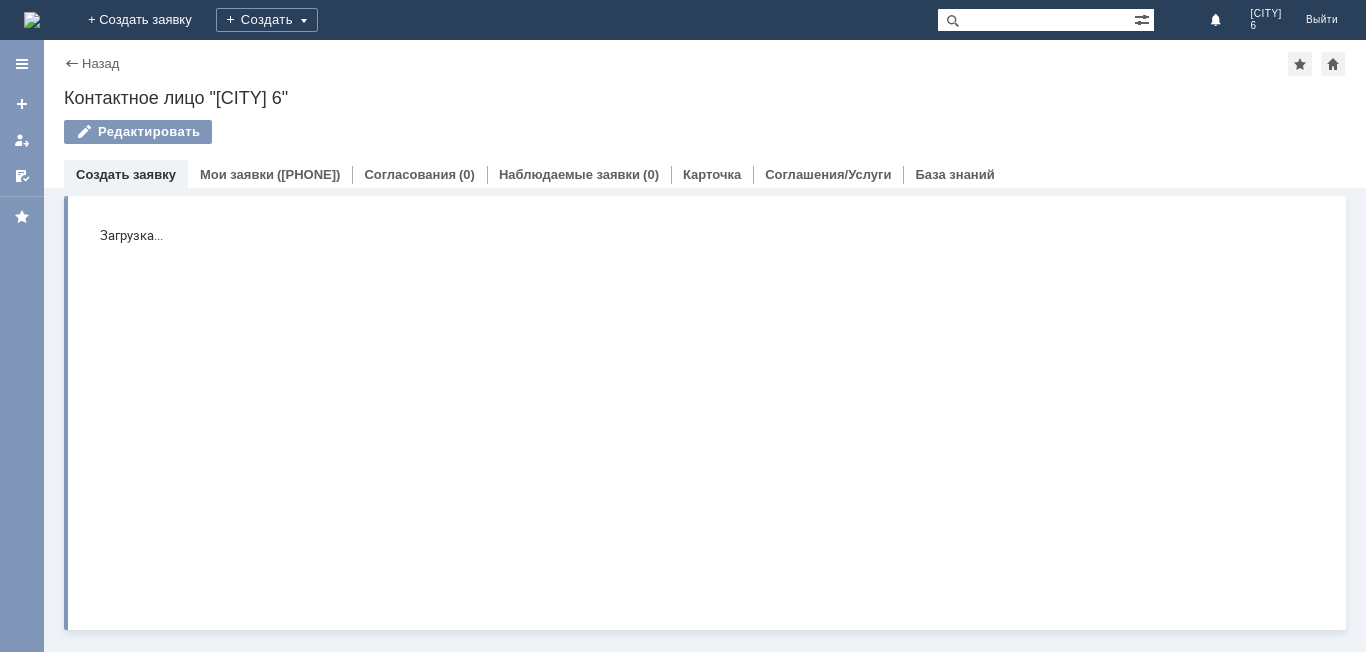 scroll, scrollTop: 0, scrollLeft: 0, axis: both 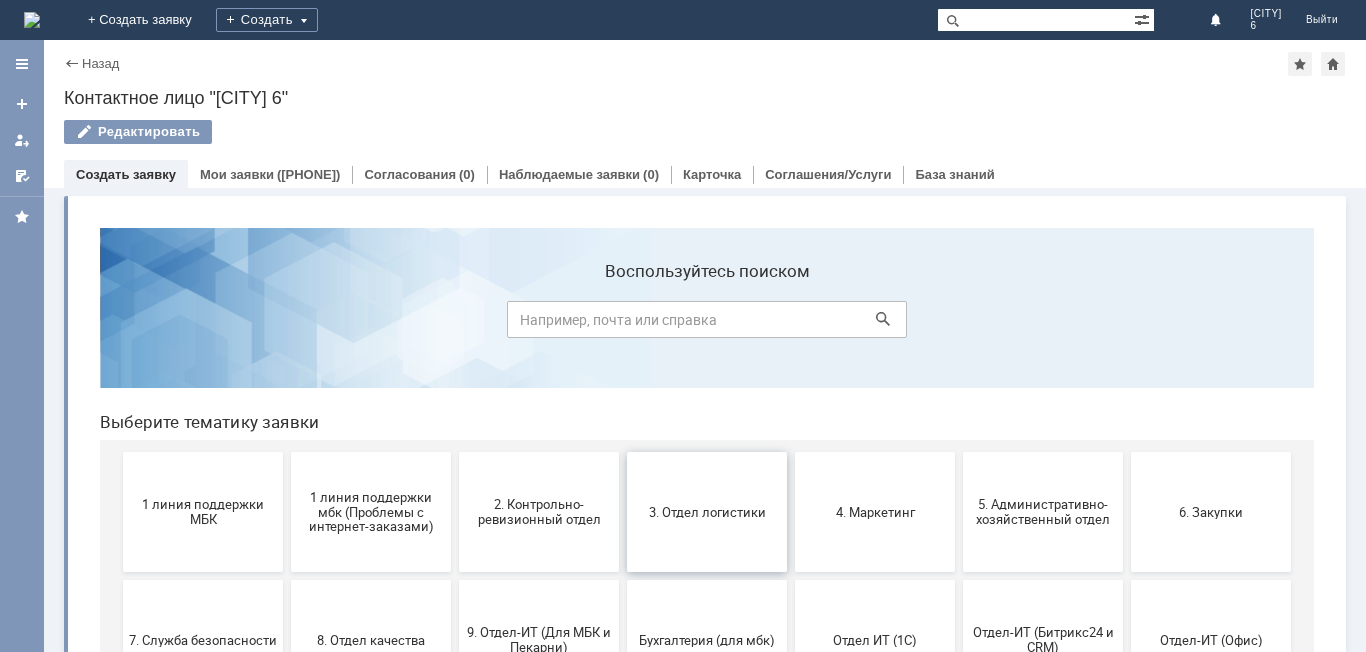 click on "3. Отдел логистики" at bounding box center [707, 512] 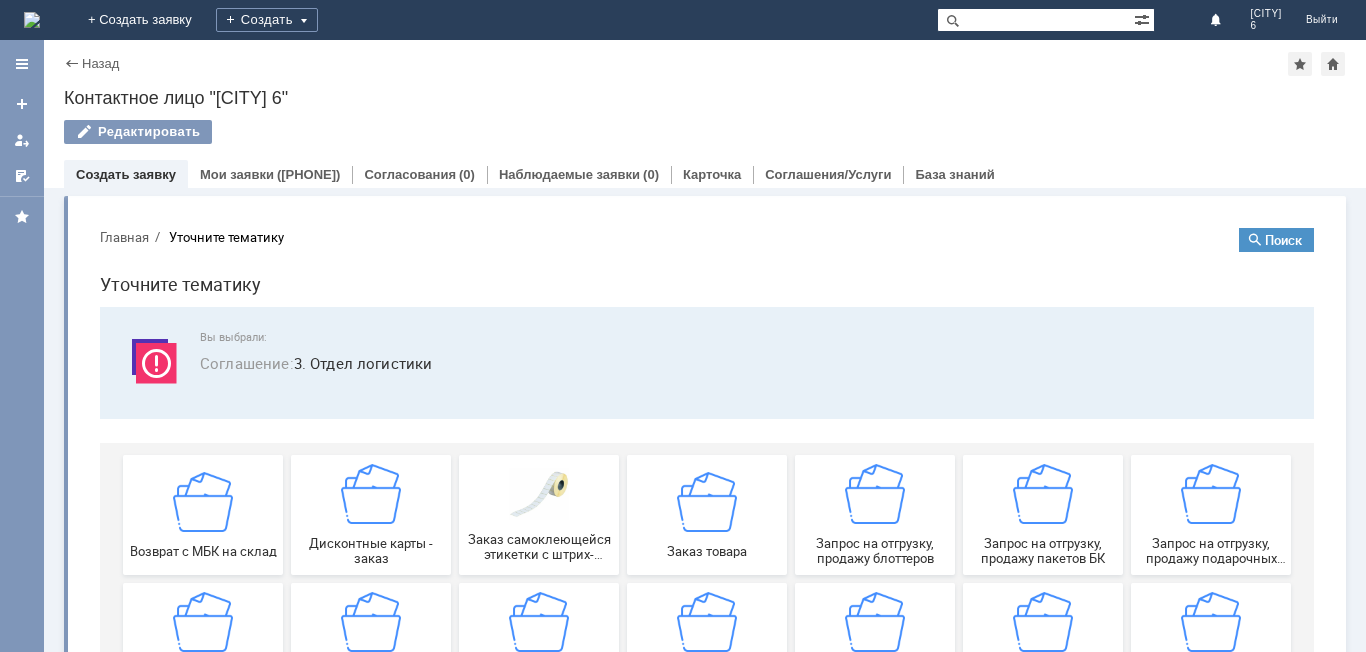 click on "Вы выбрали:" at bounding box center [745, 337] 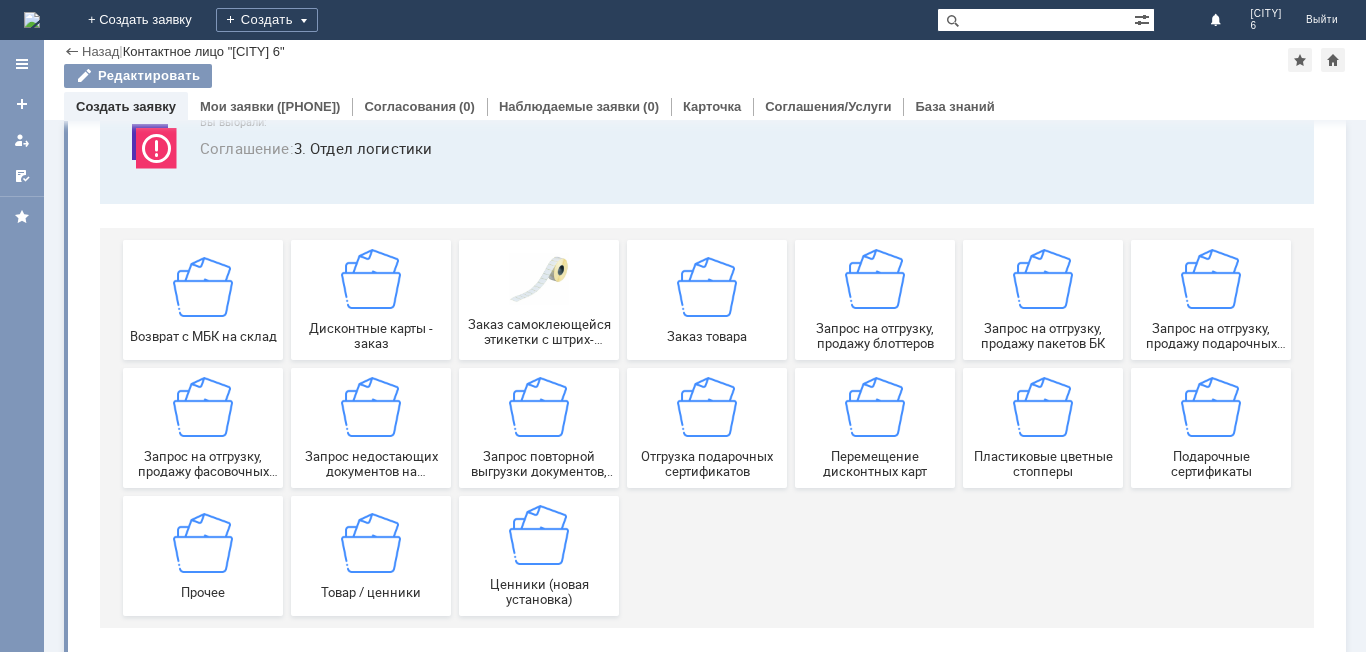 scroll, scrollTop: 166, scrollLeft: 0, axis: vertical 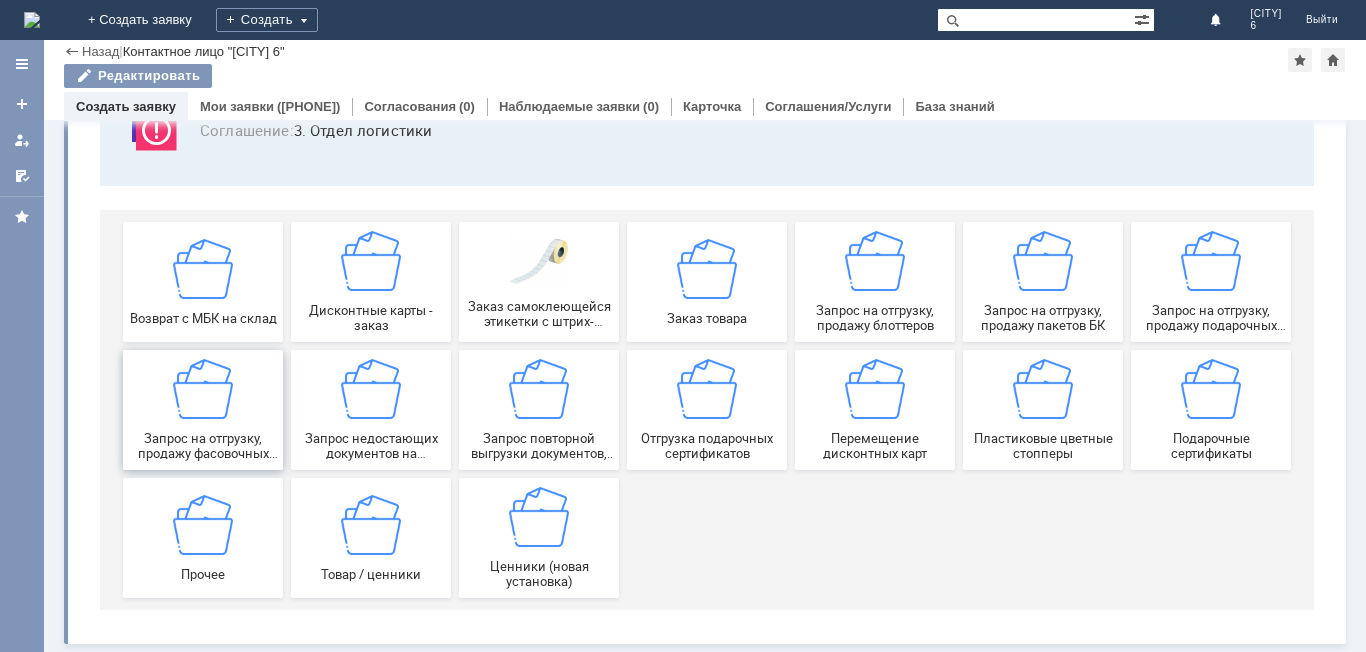 click at bounding box center (203, 389) 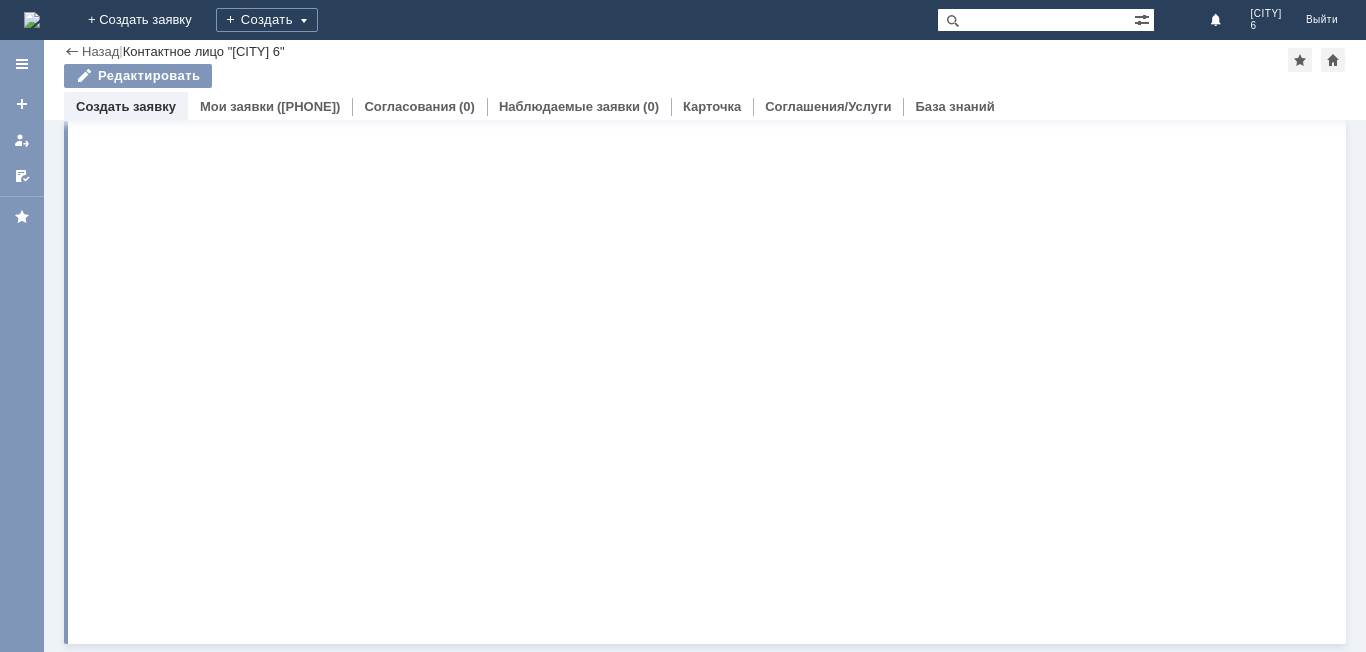 scroll, scrollTop: 0, scrollLeft: 0, axis: both 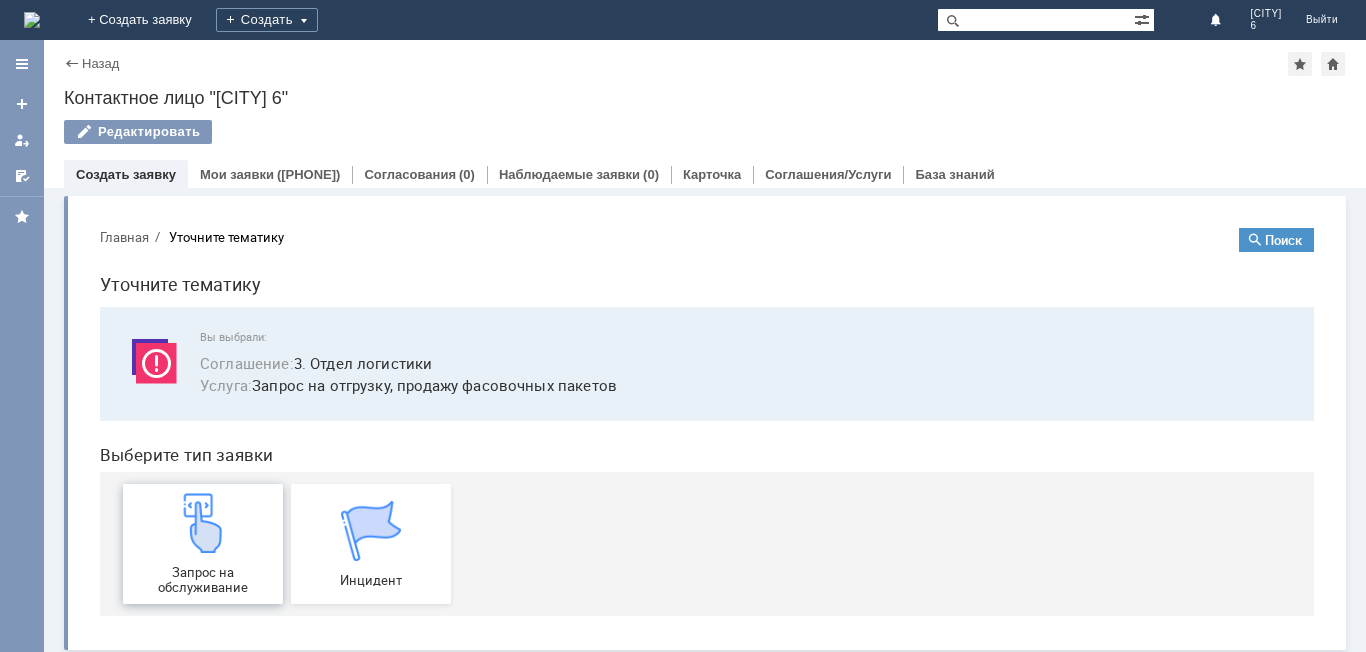 click on "Запрос на обслуживание" at bounding box center (203, 544) 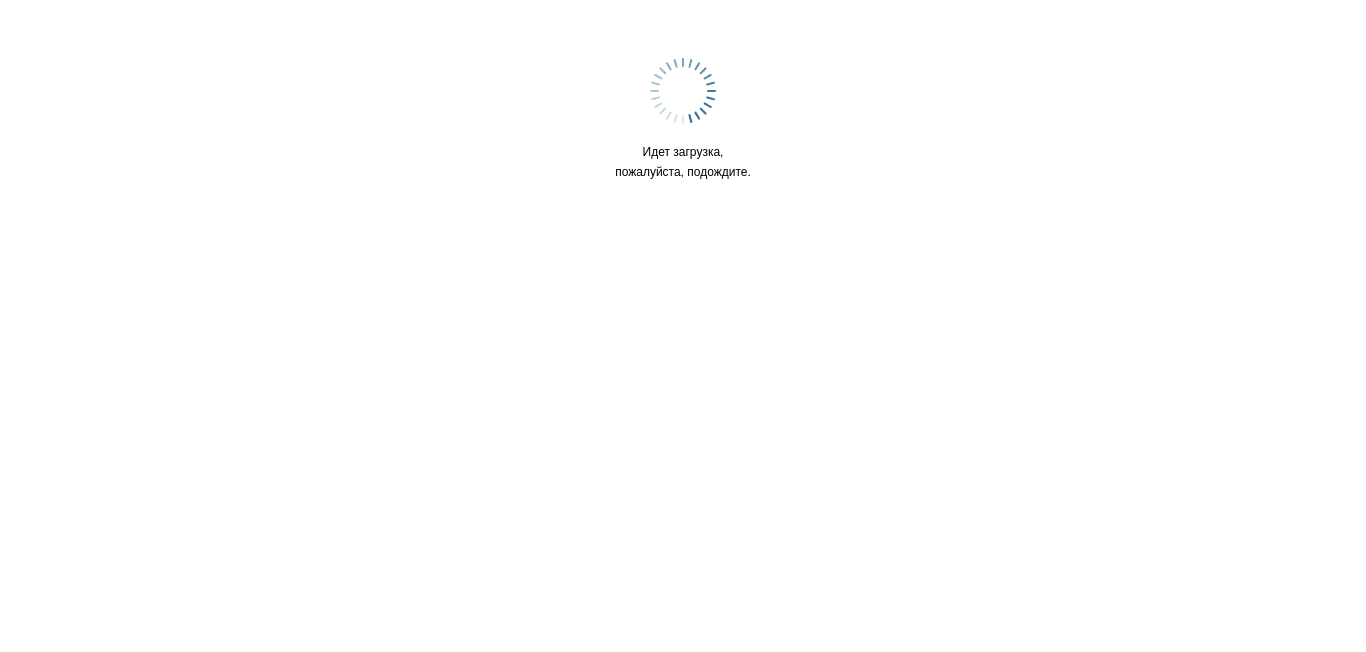 scroll, scrollTop: 0, scrollLeft: 0, axis: both 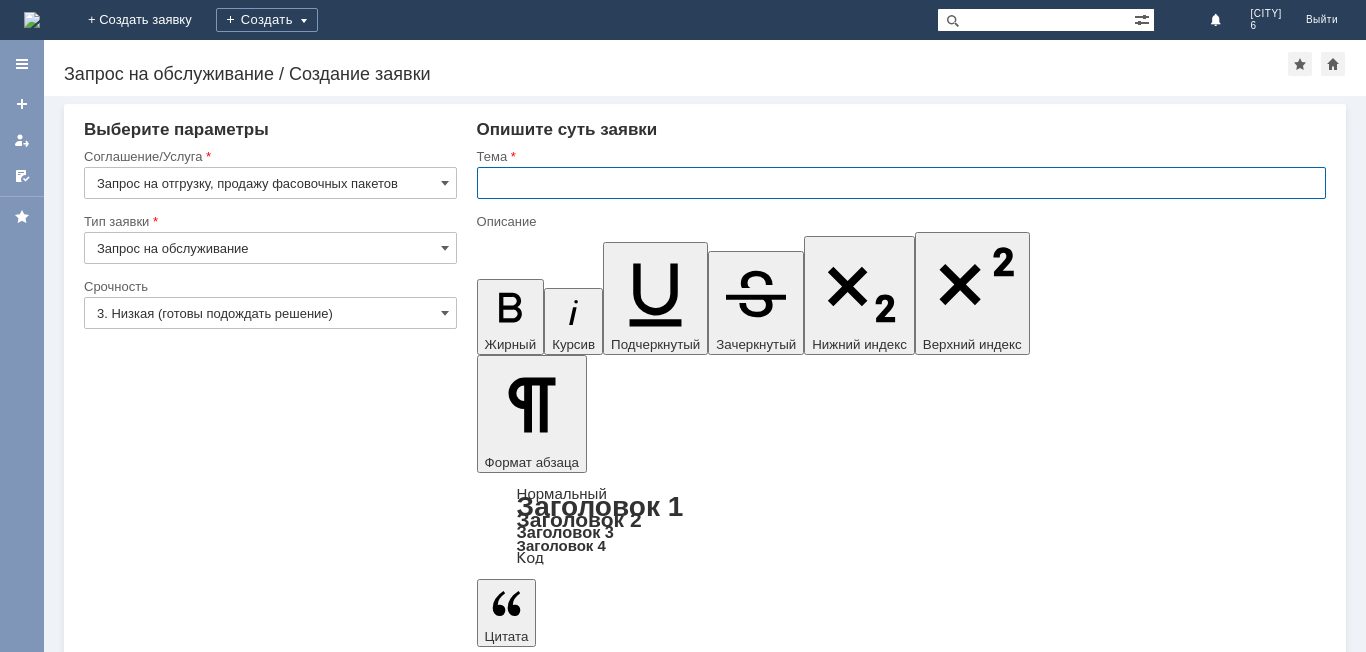 click at bounding box center (901, 183) 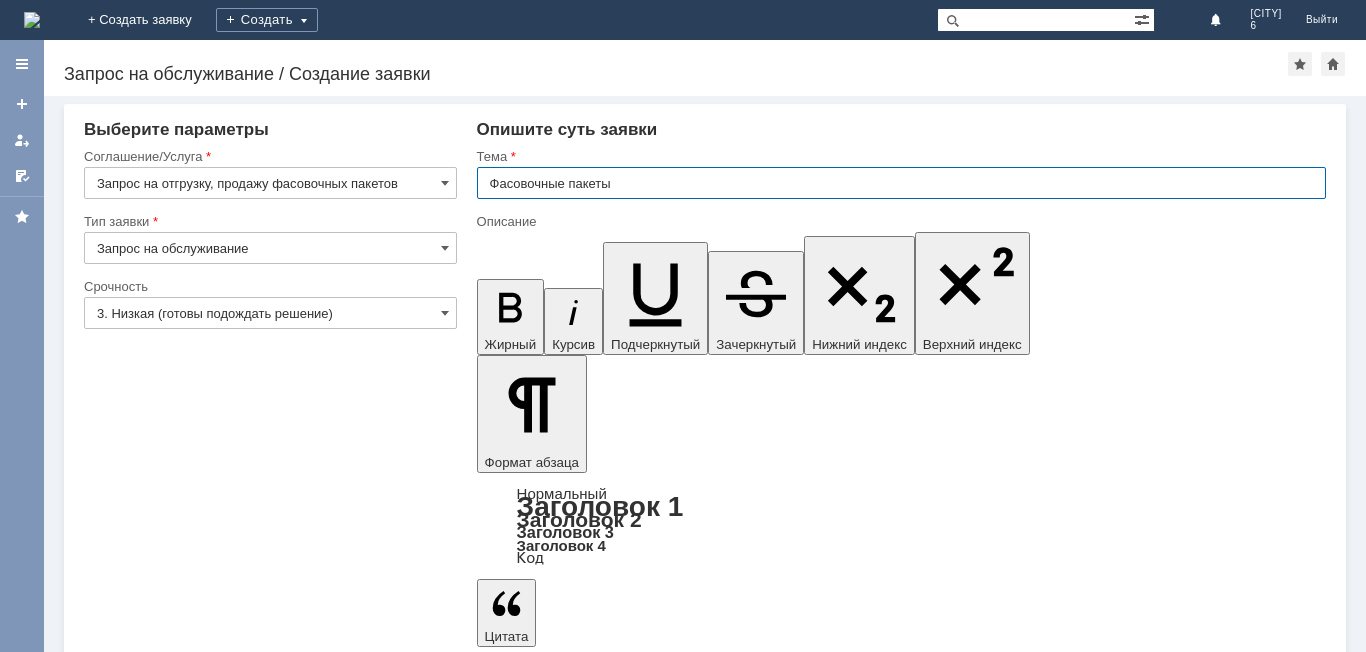 type on "Фасовочные пакеты" 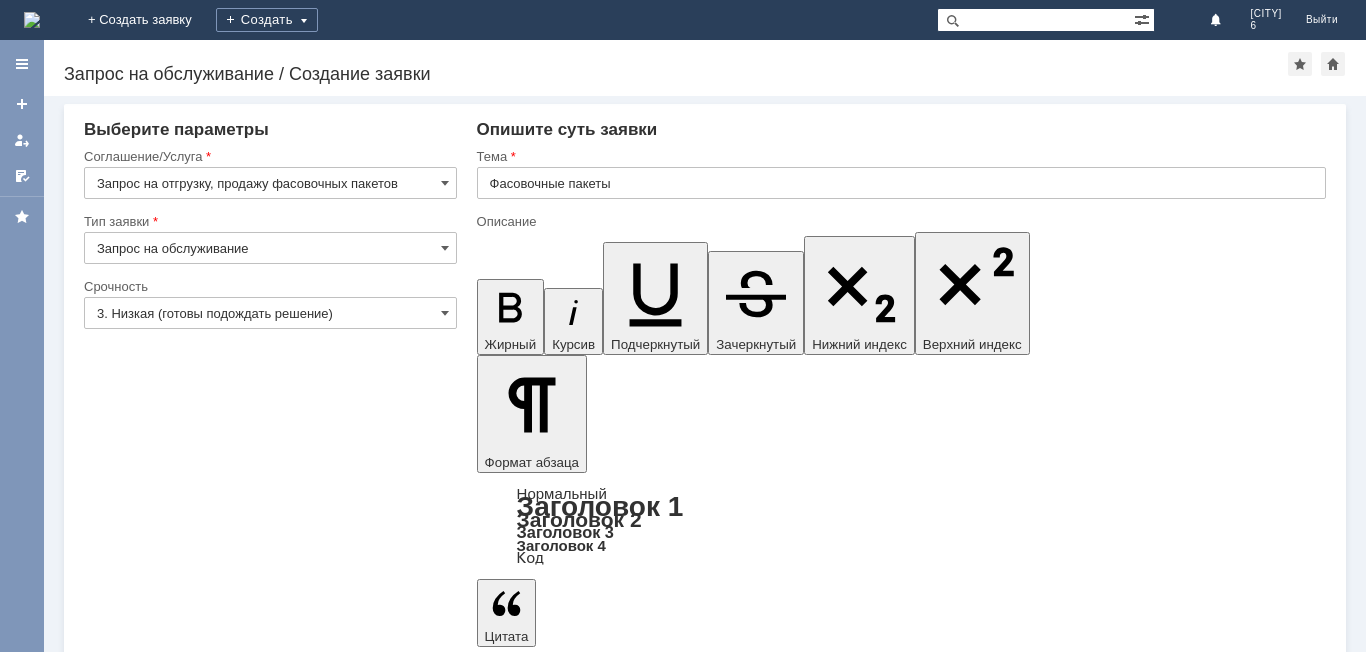 type 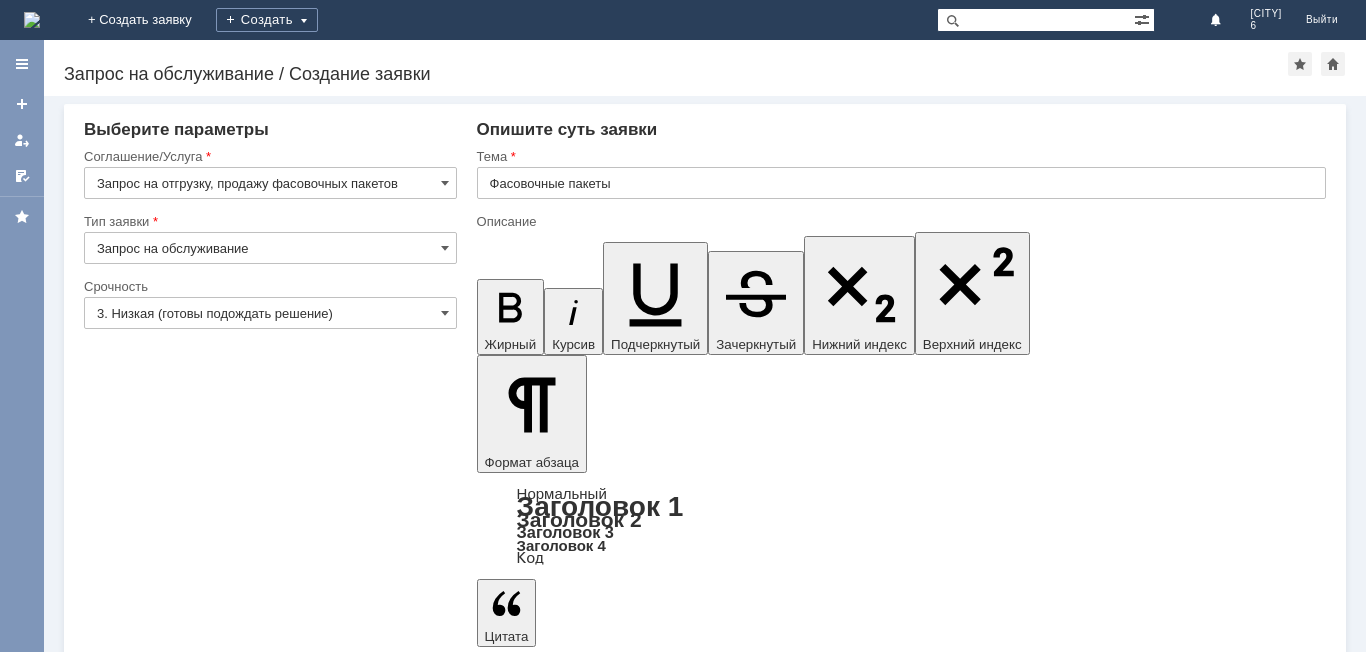 click on "Добрый день. Прошу прислать фасовочные пакеты - 4 упаковки" at bounding box center [639, 5475] 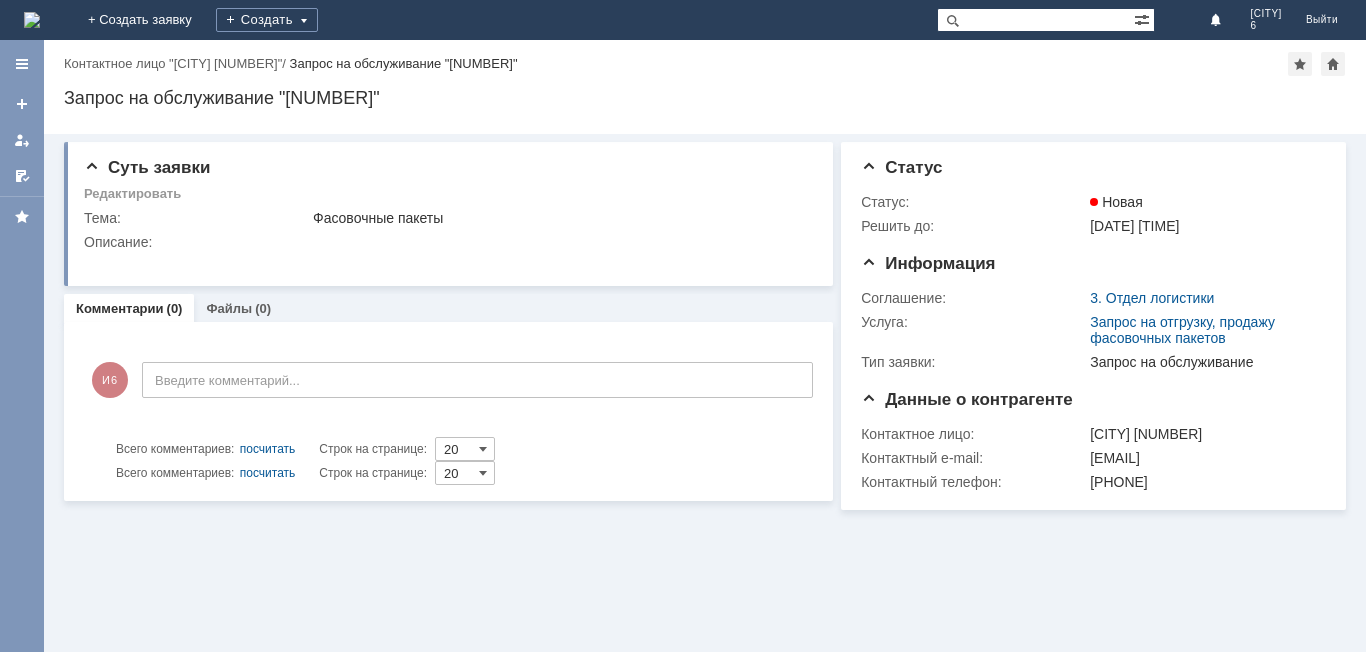 scroll, scrollTop: 0, scrollLeft: 0, axis: both 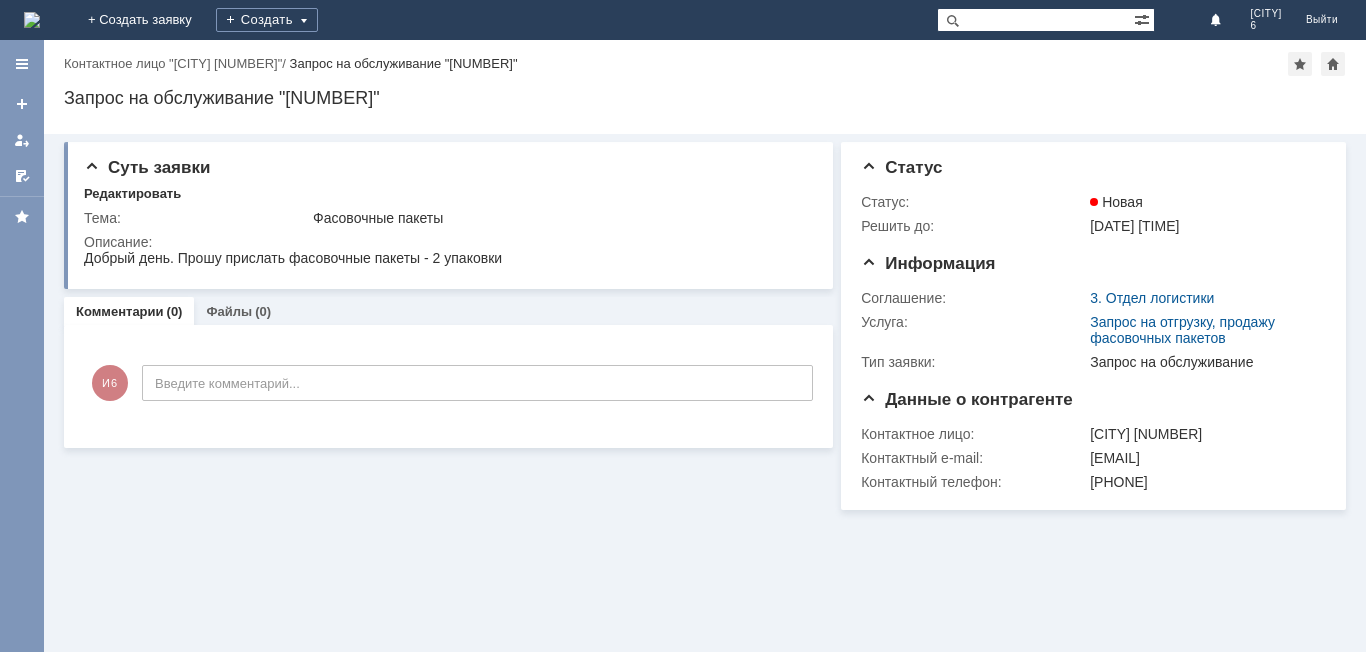 click at bounding box center (32, 20) 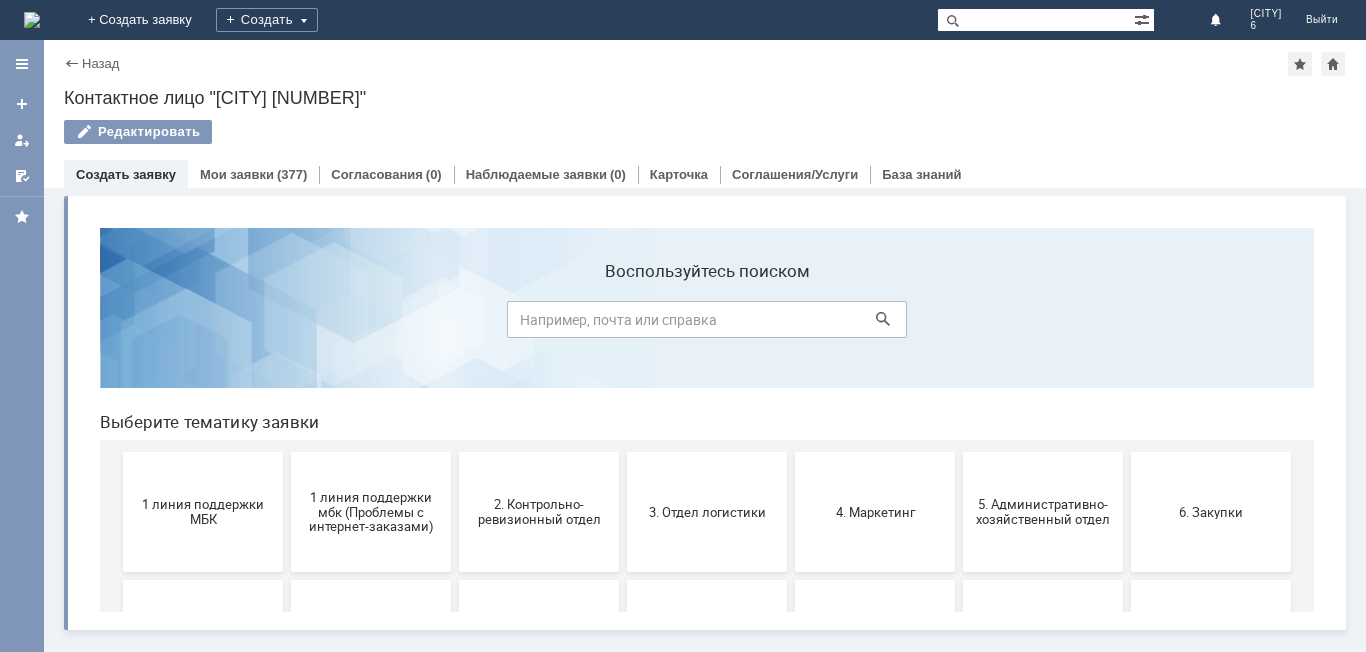 scroll, scrollTop: 0, scrollLeft: 0, axis: both 